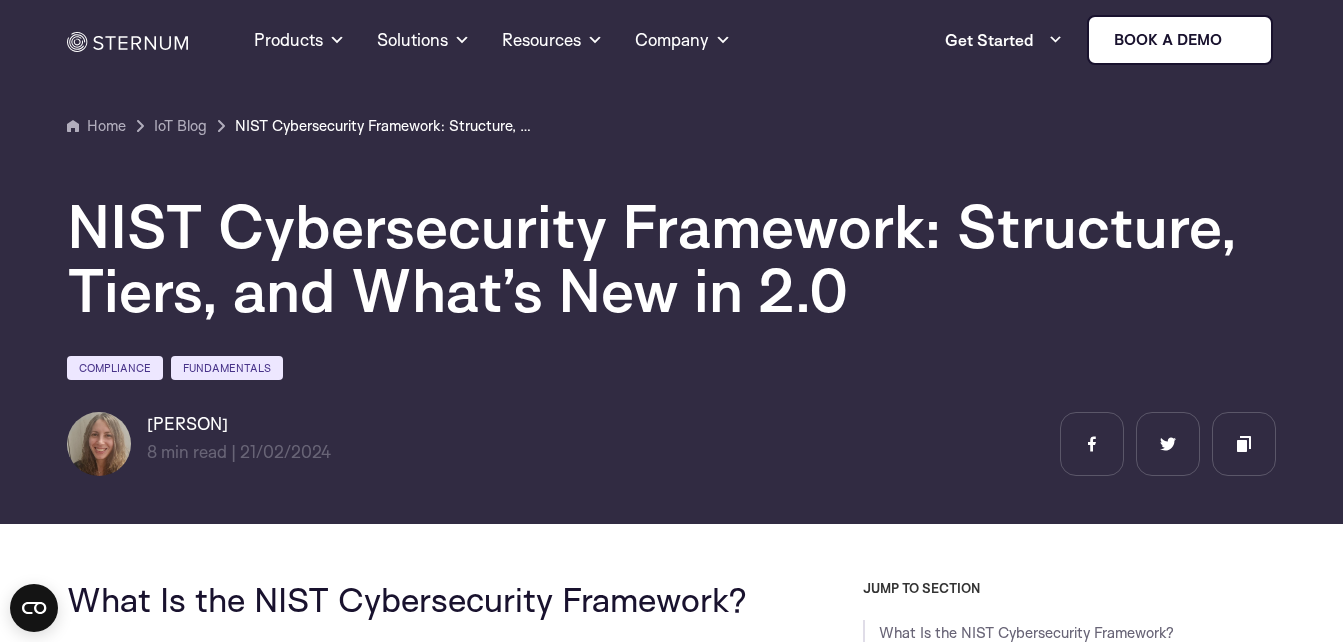 scroll, scrollTop: 0, scrollLeft: 0, axis: both 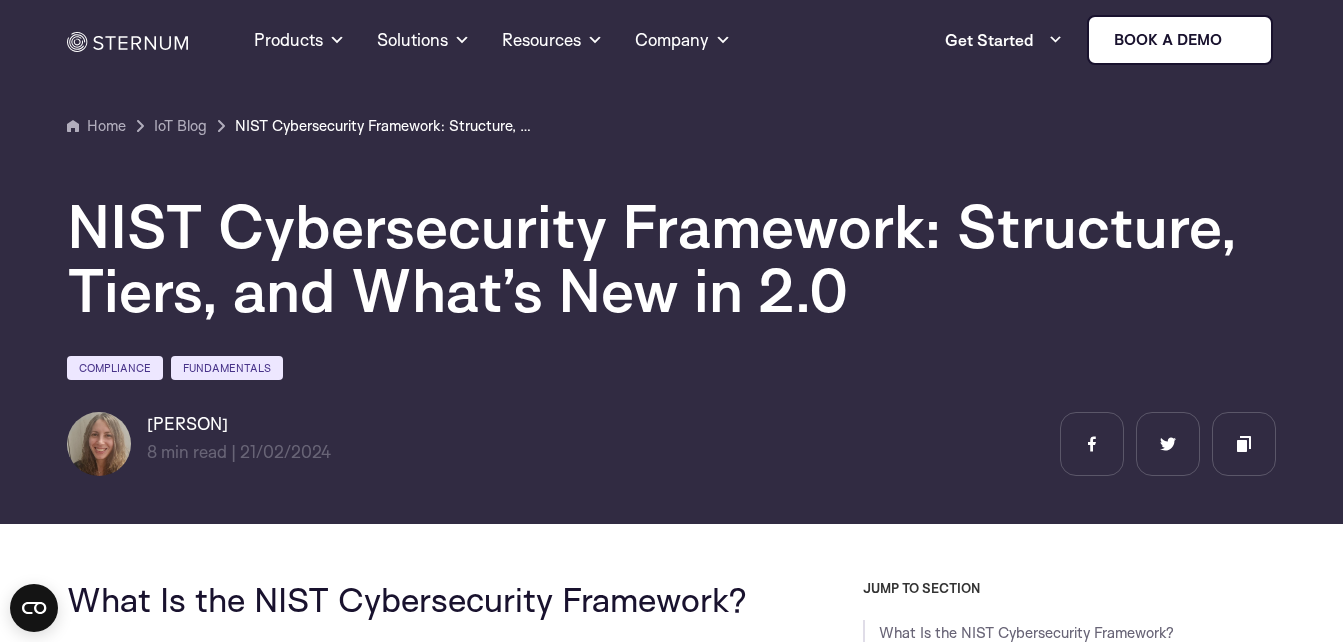 click on "NIST Cybersecurity Framework: Structure, Tiers, and What’s New in 2.0" at bounding box center [385, 126] 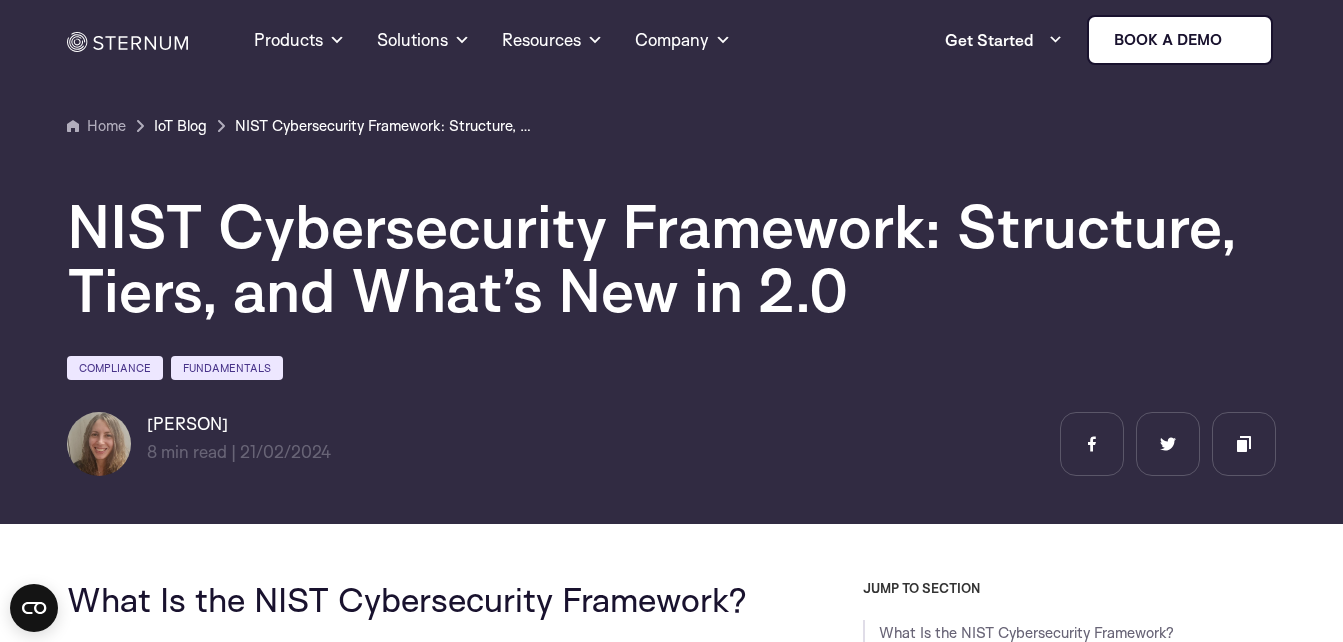 click on "IoT Blog" at bounding box center (180, 126) 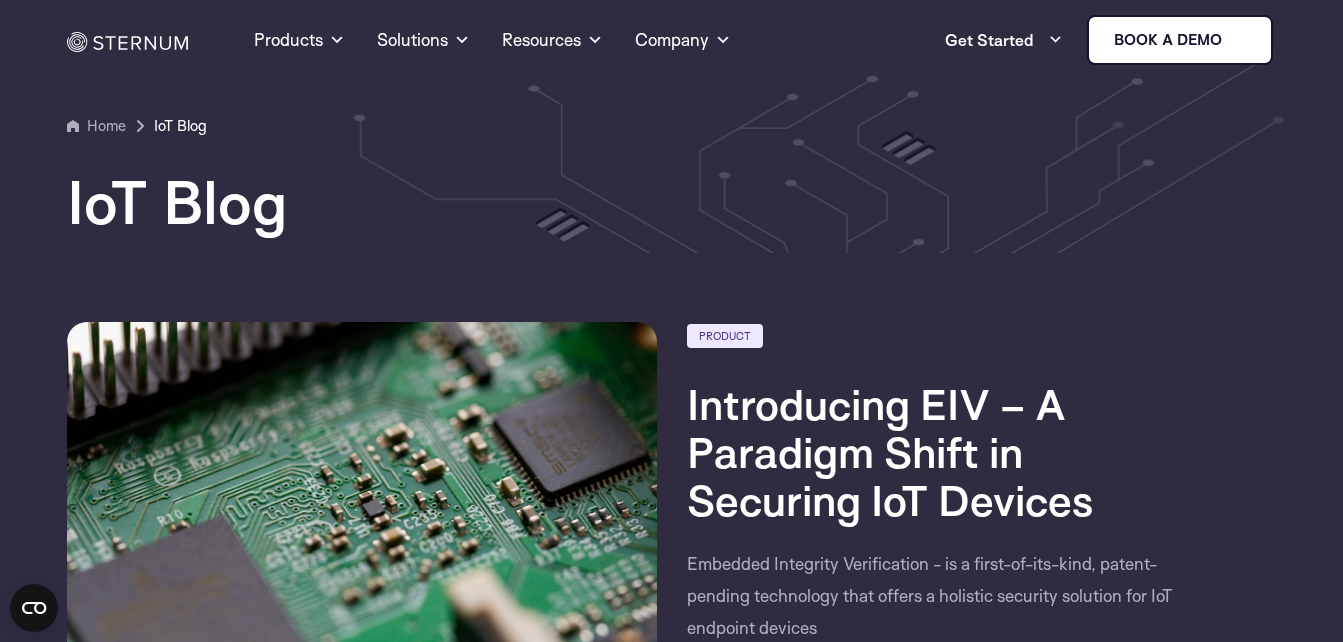 scroll, scrollTop: 0, scrollLeft: 0, axis: both 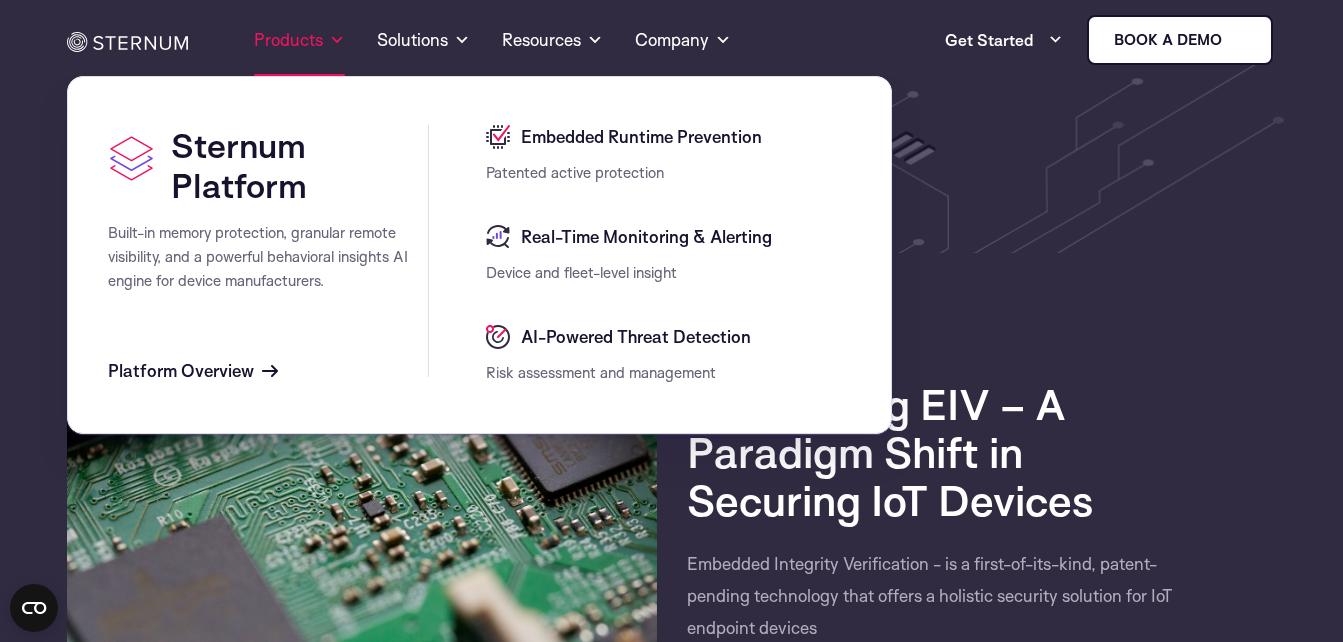click on "Products" at bounding box center (299, 40) 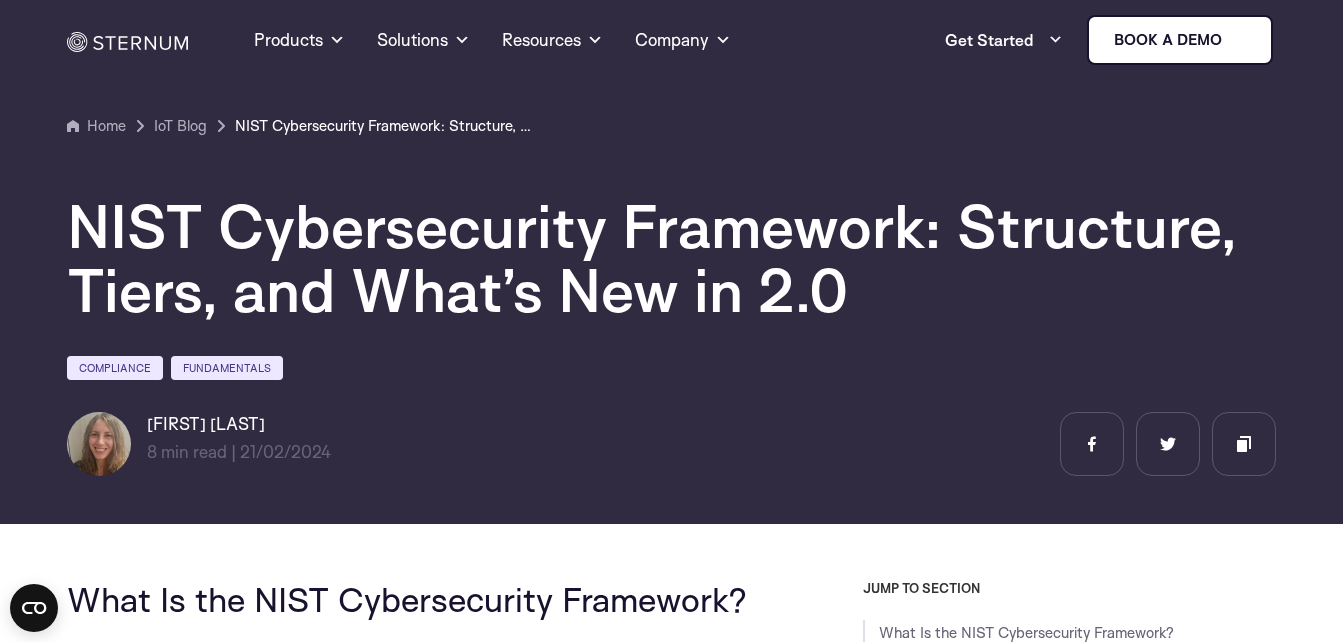 scroll, scrollTop: 0, scrollLeft: 0, axis: both 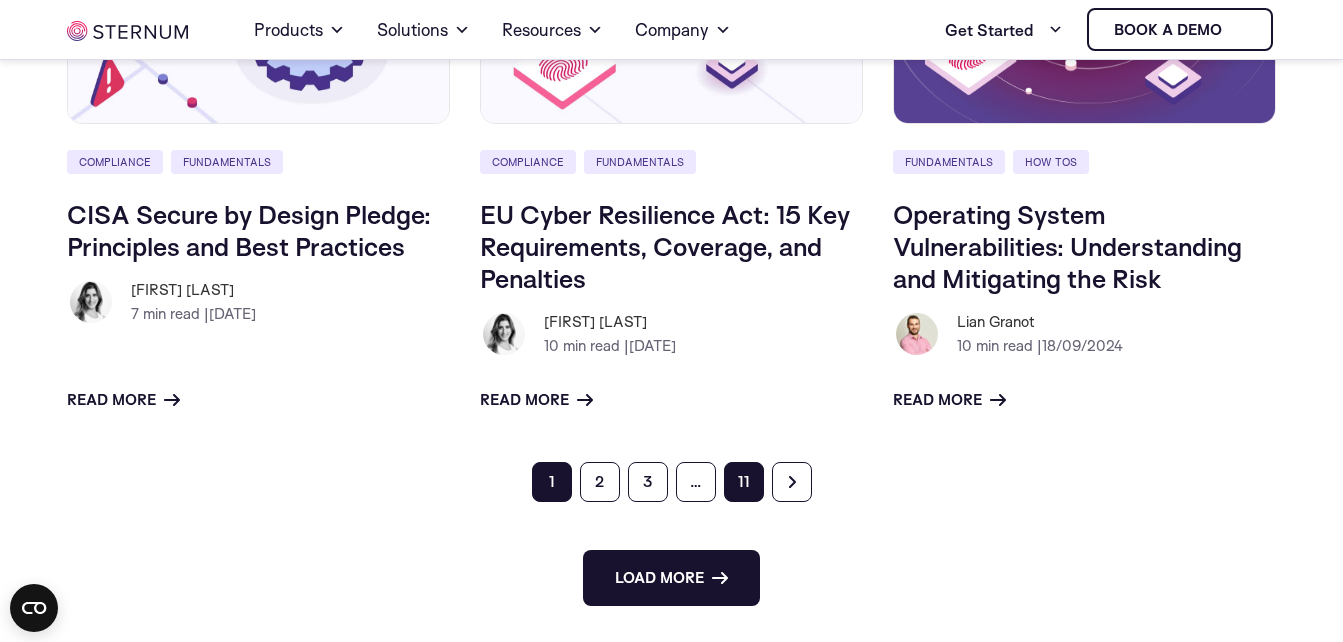 click on "11" at bounding box center [744, 482] 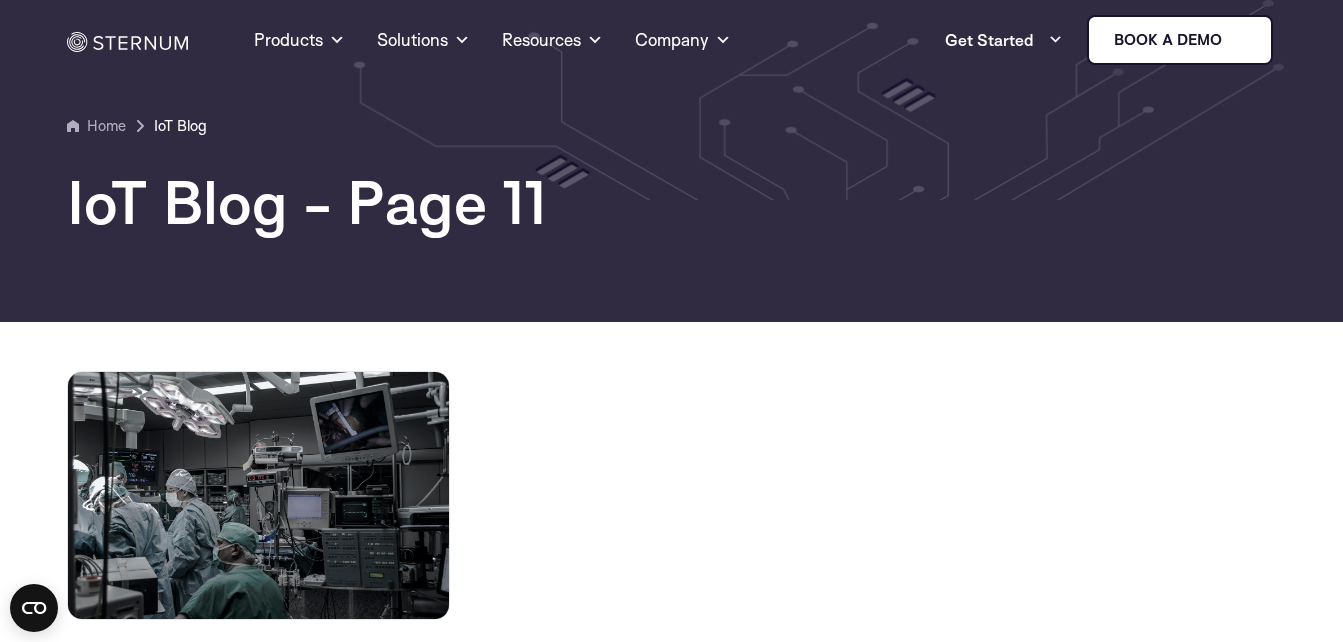 scroll, scrollTop: 0, scrollLeft: 0, axis: both 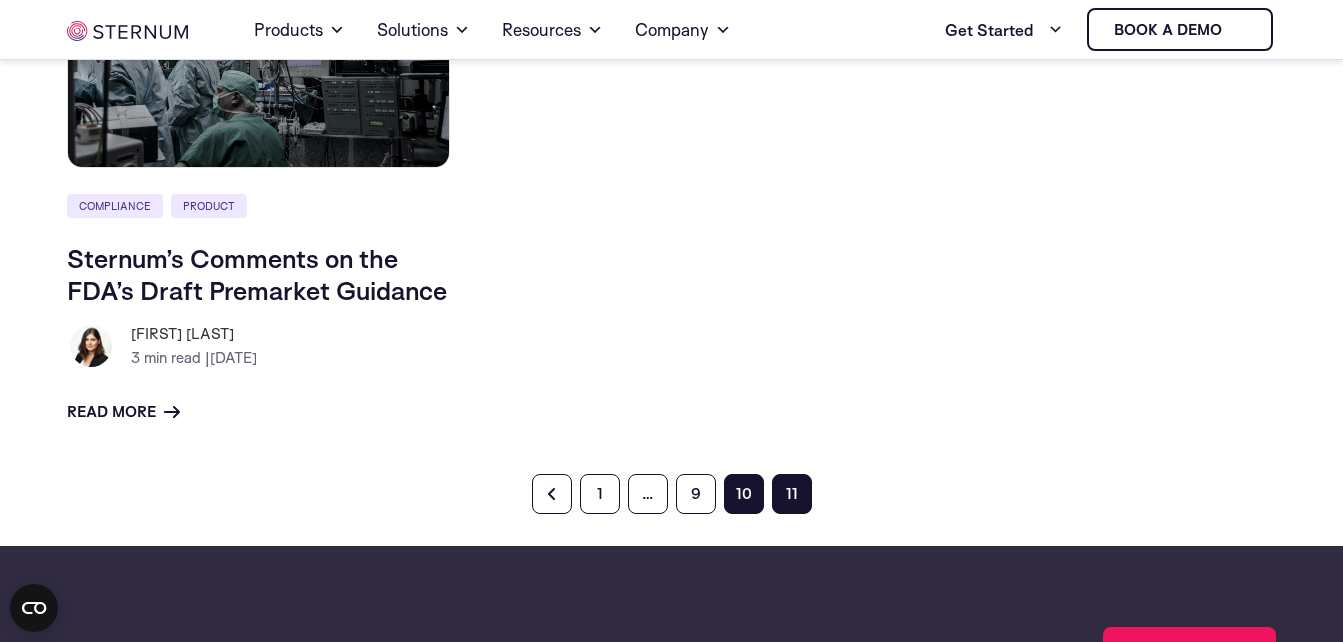 click on "10" at bounding box center [744, 494] 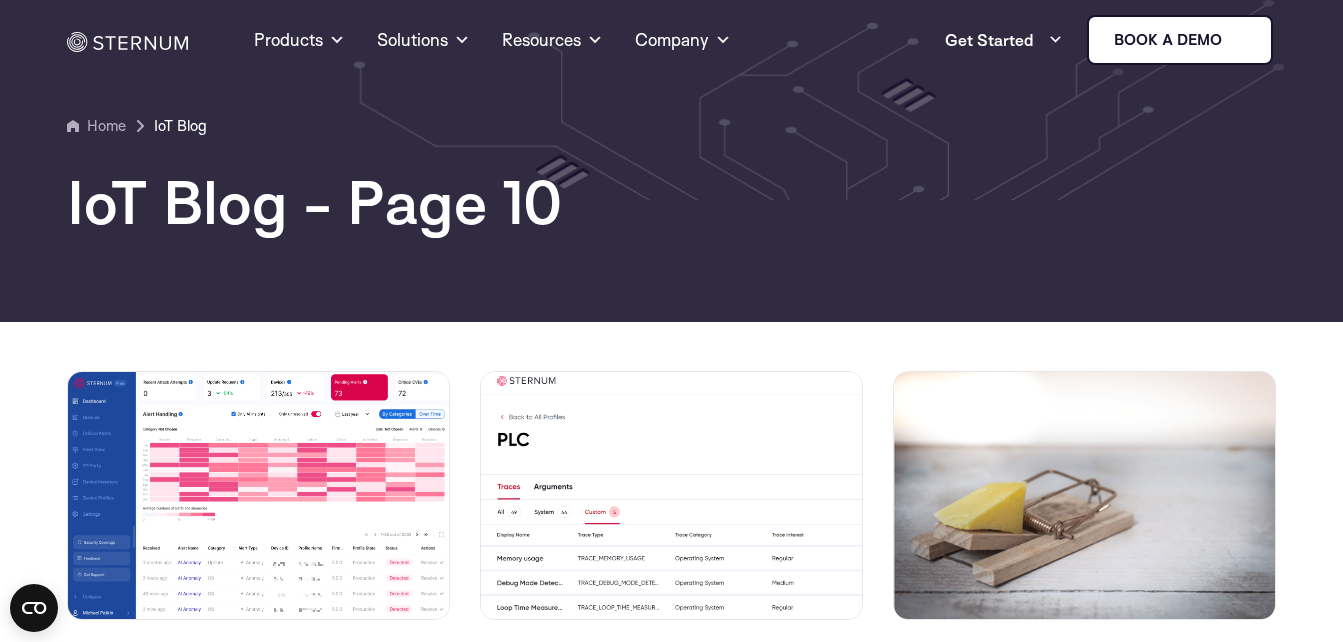 scroll, scrollTop: 0, scrollLeft: 0, axis: both 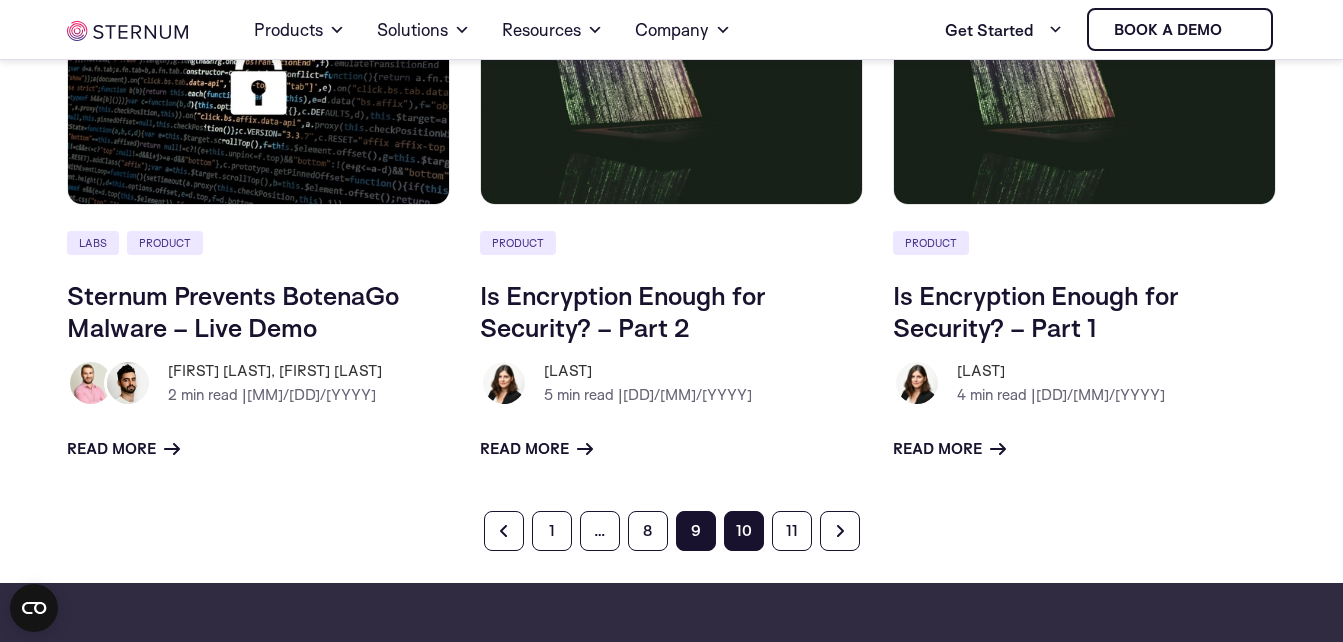 click on "9" at bounding box center [696, 531] 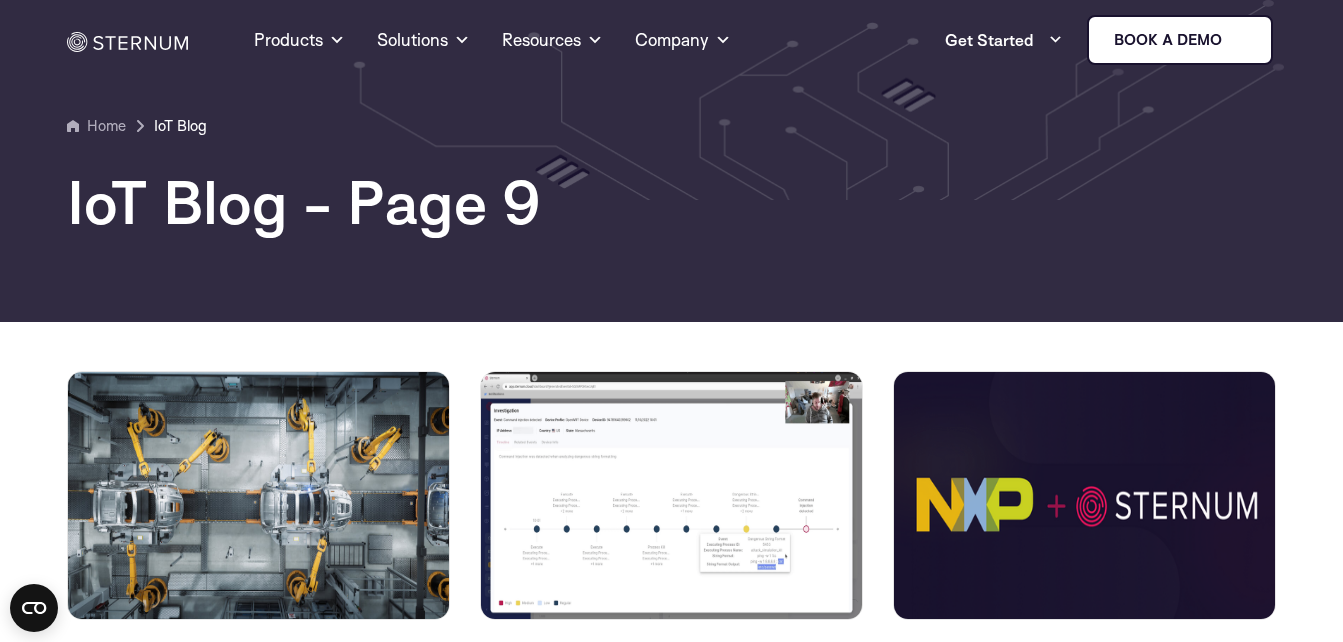 scroll, scrollTop: 0, scrollLeft: 0, axis: both 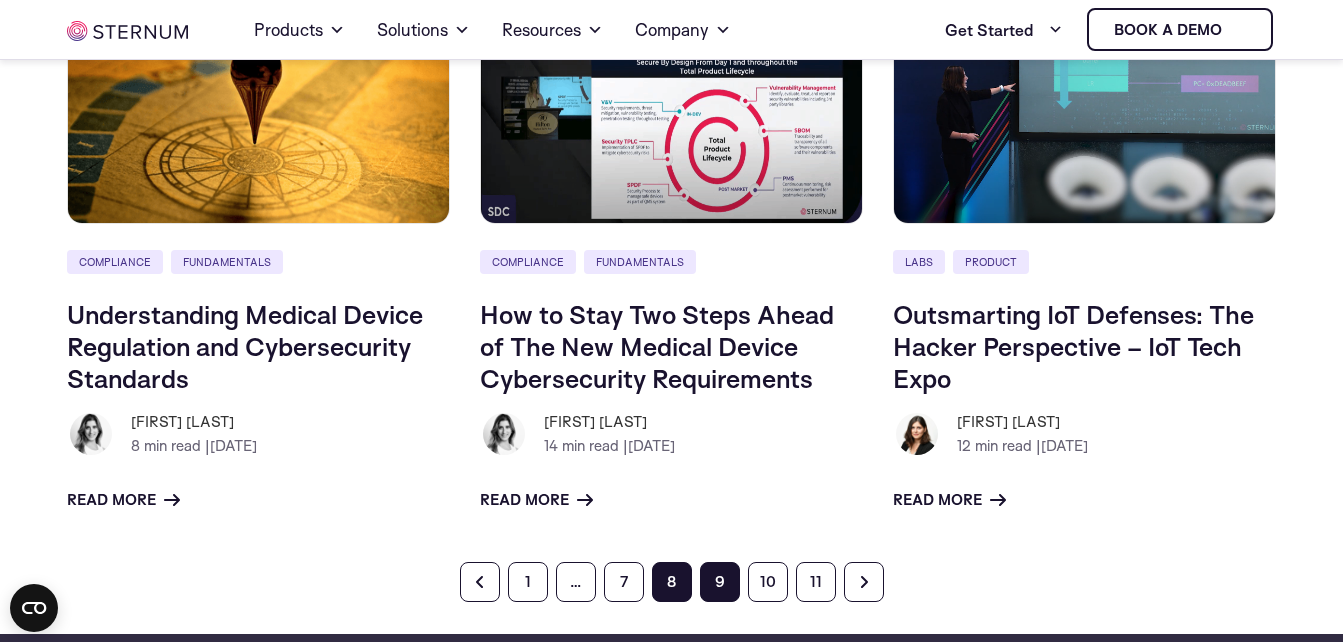 click on "8" at bounding box center (672, 582) 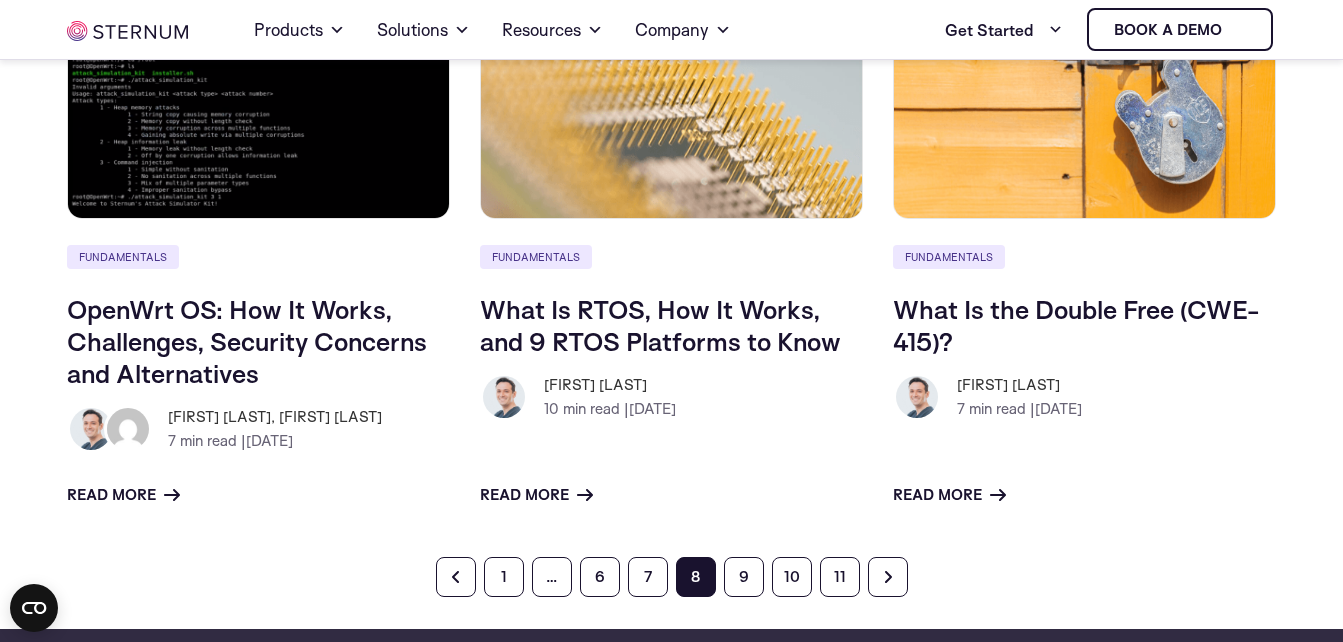scroll, scrollTop: 1579, scrollLeft: 0, axis: vertical 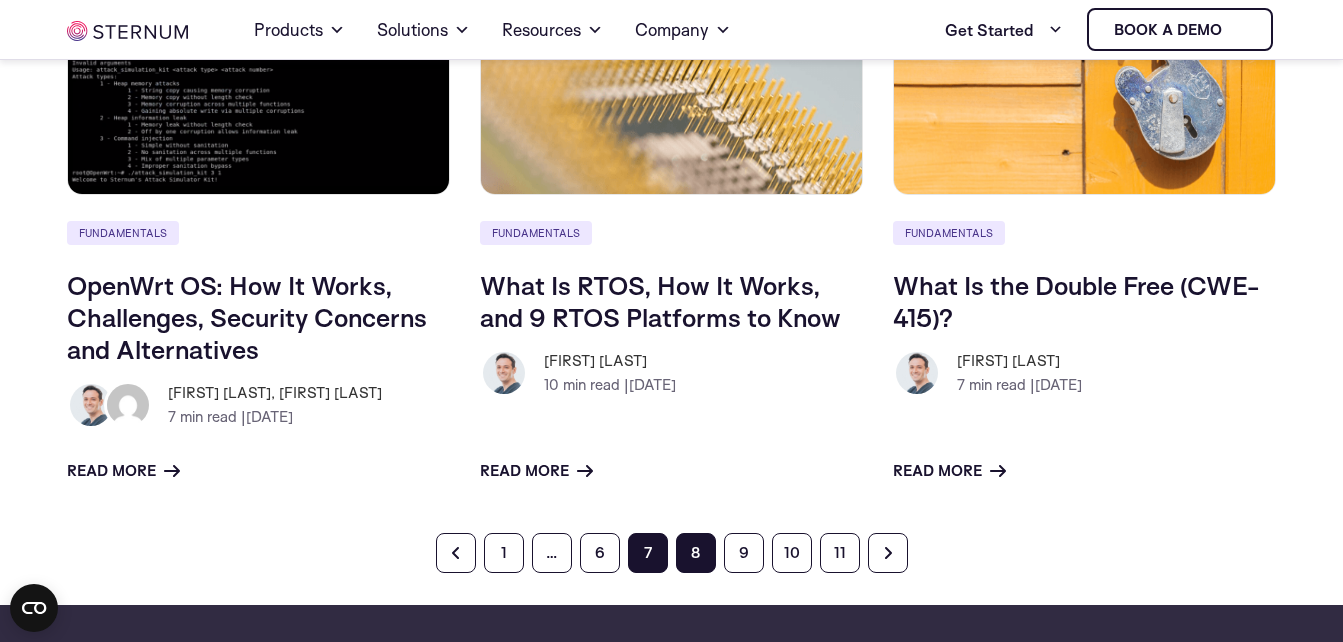 click on "7" at bounding box center [648, 553] 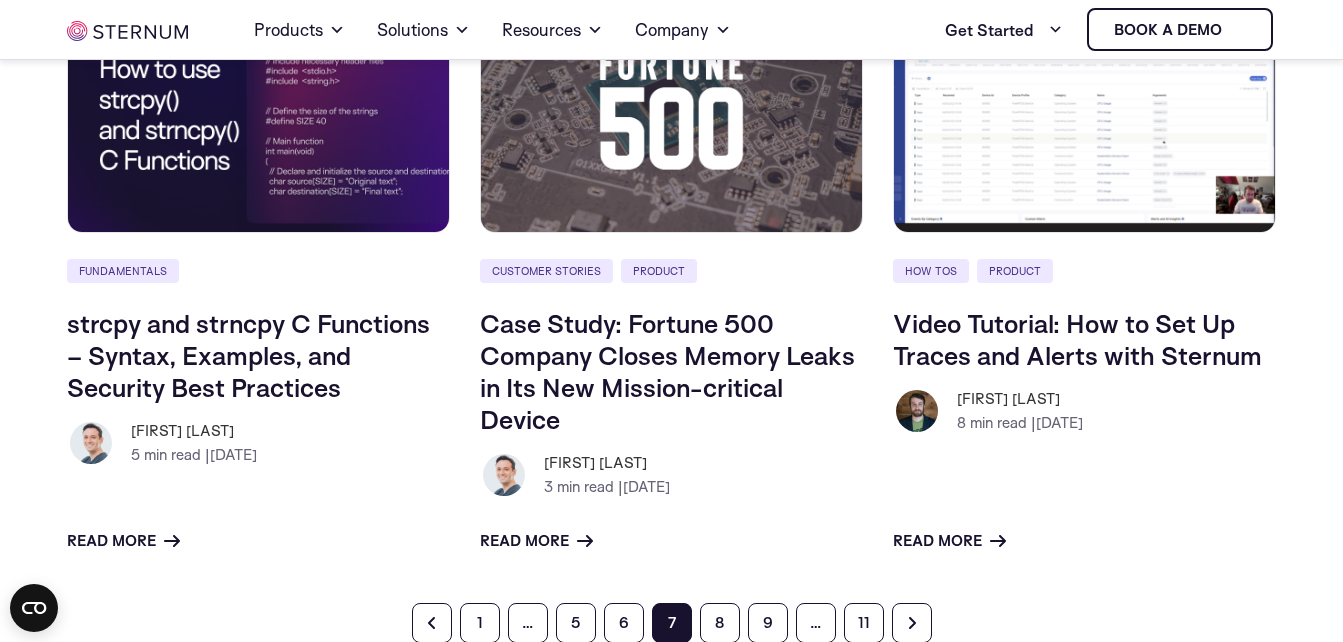 scroll, scrollTop: 1546, scrollLeft: 0, axis: vertical 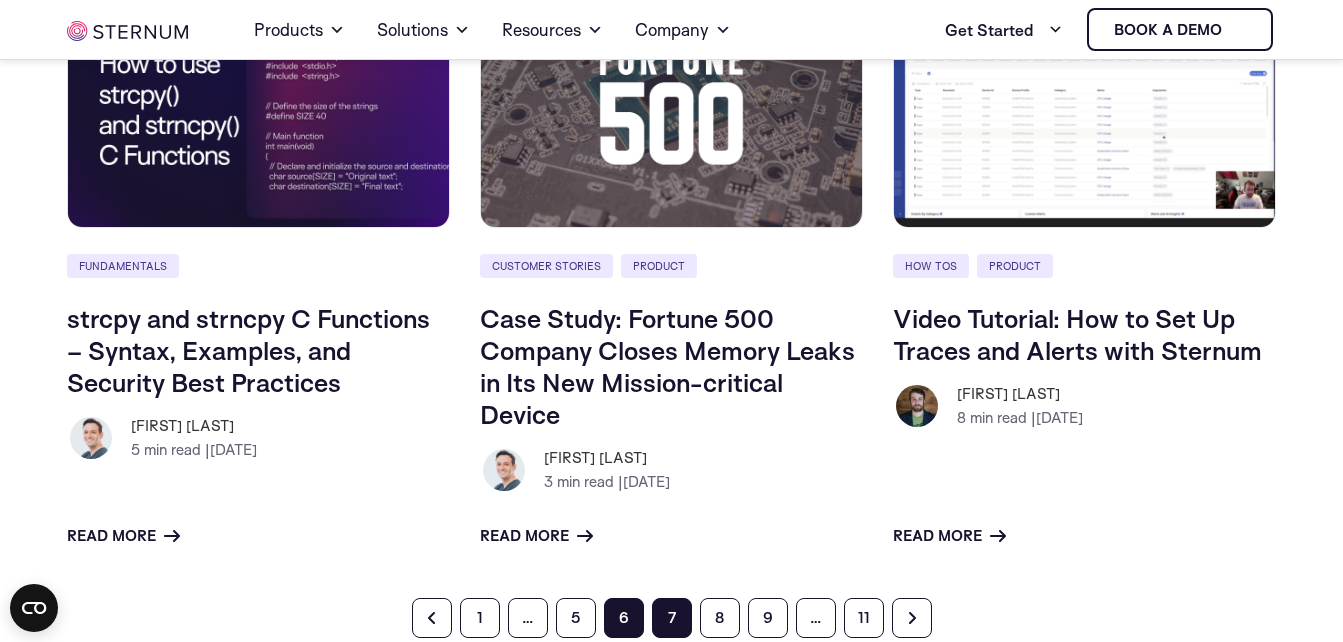 click on "6" at bounding box center [624, 618] 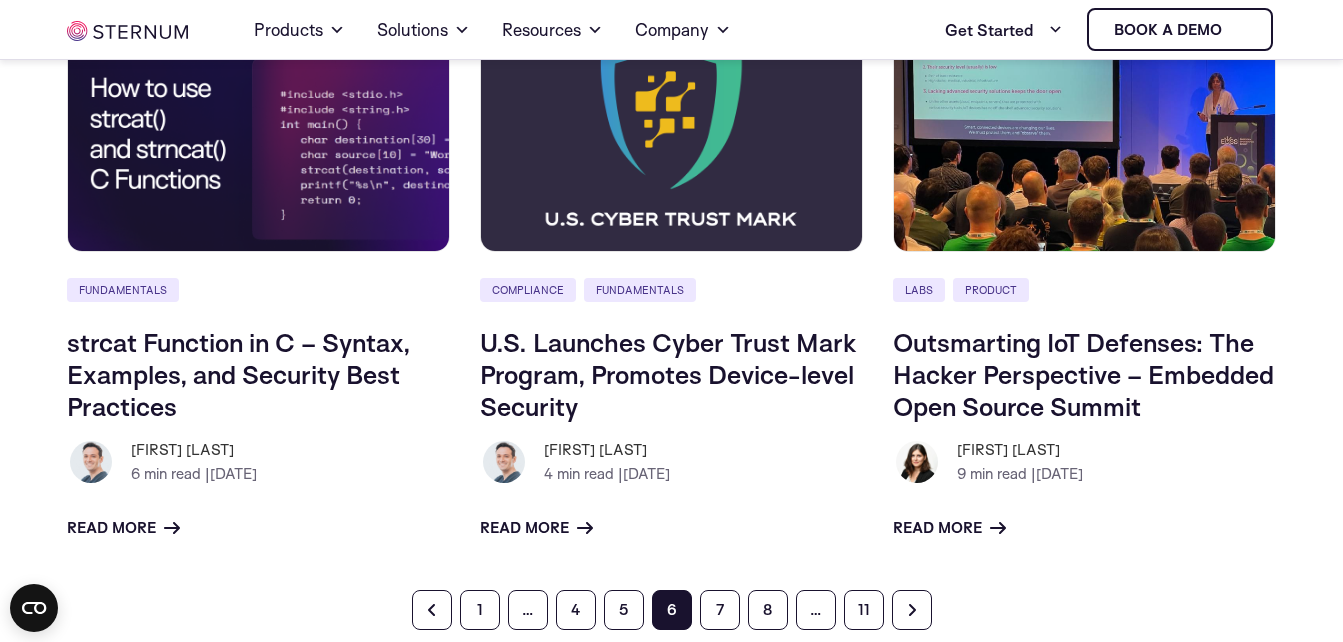 scroll, scrollTop: 1560, scrollLeft: 0, axis: vertical 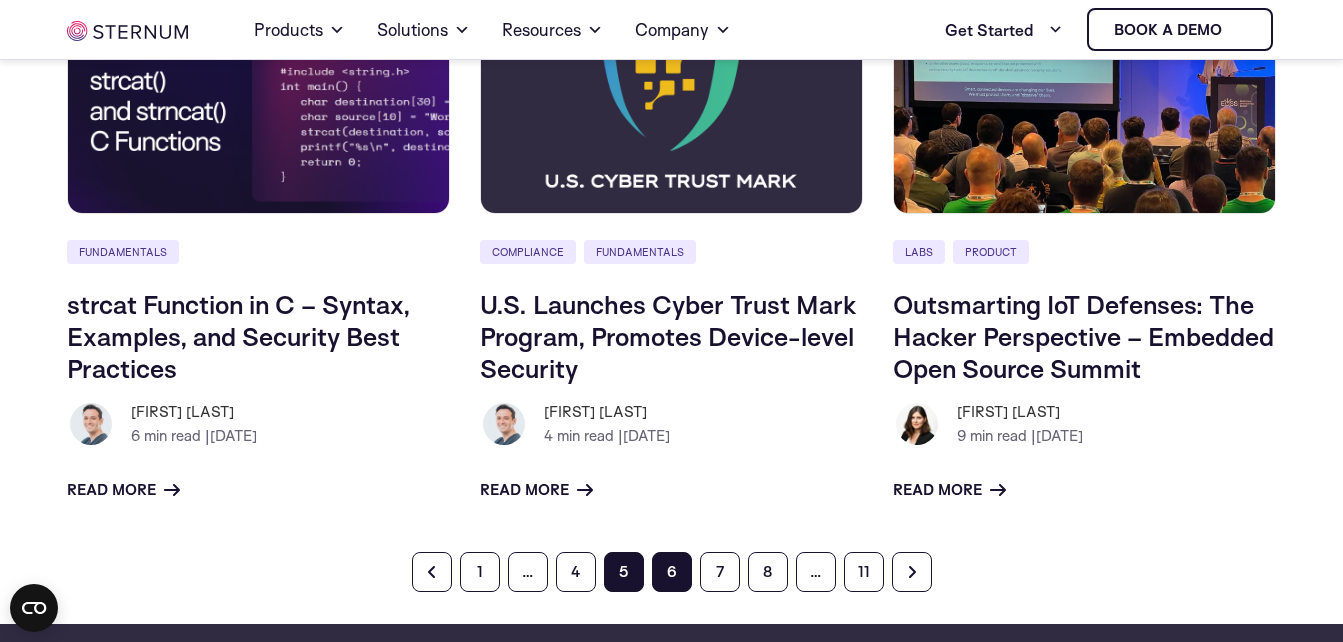 click on "5" at bounding box center (624, 572) 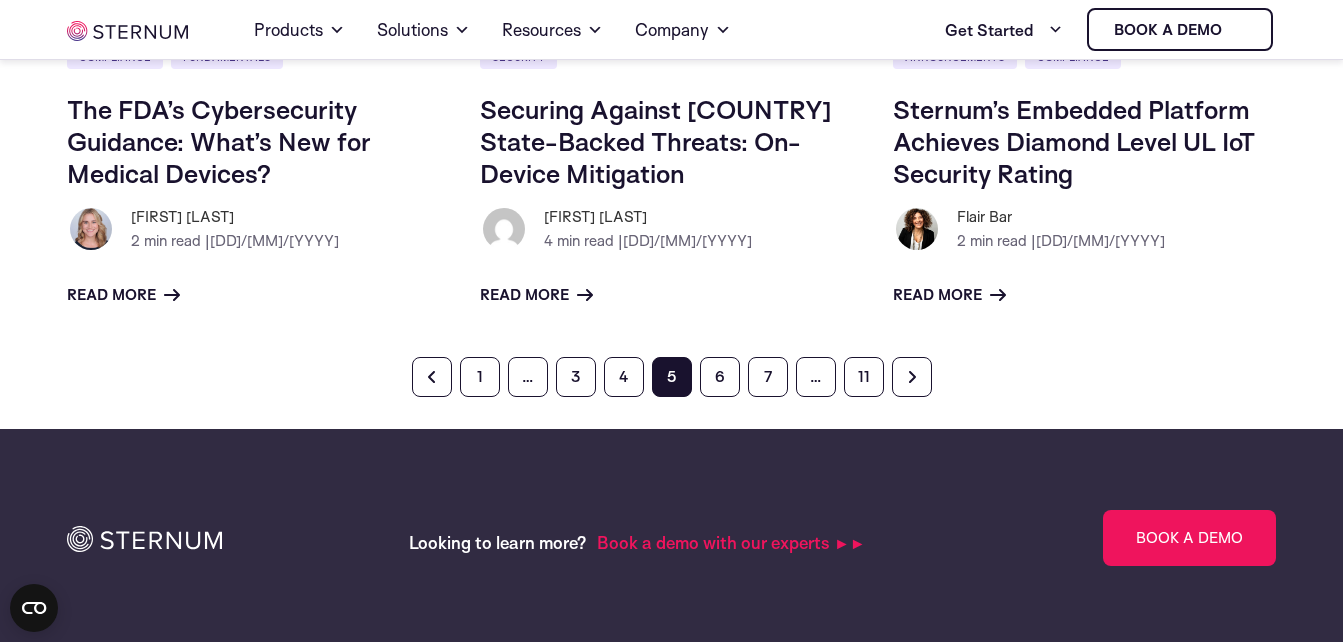scroll, scrollTop: 1586, scrollLeft: 0, axis: vertical 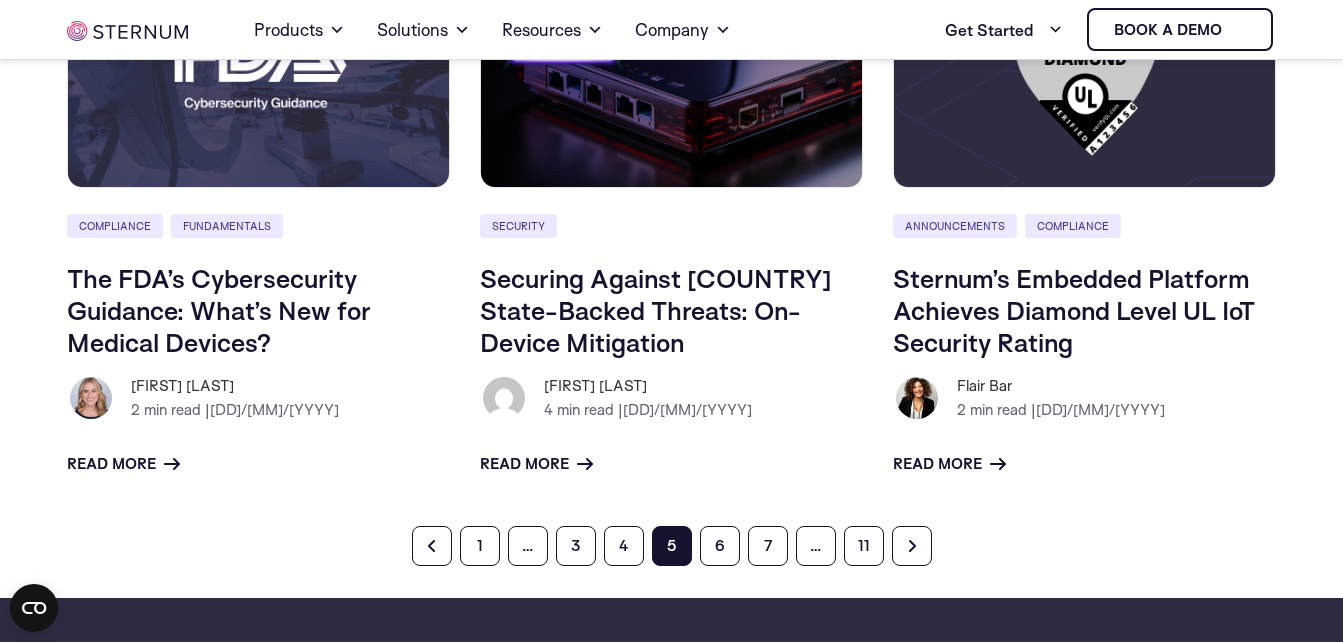 click on "4" at bounding box center [624, 546] 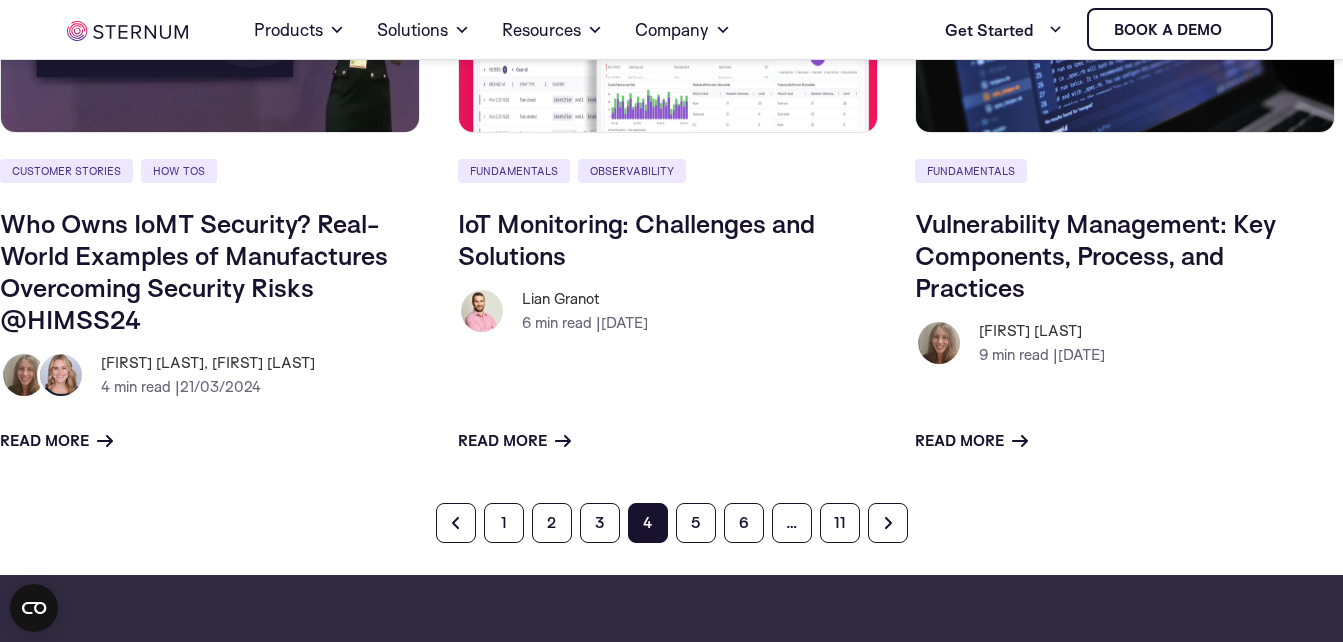 scroll, scrollTop: 1716, scrollLeft: 0, axis: vertical 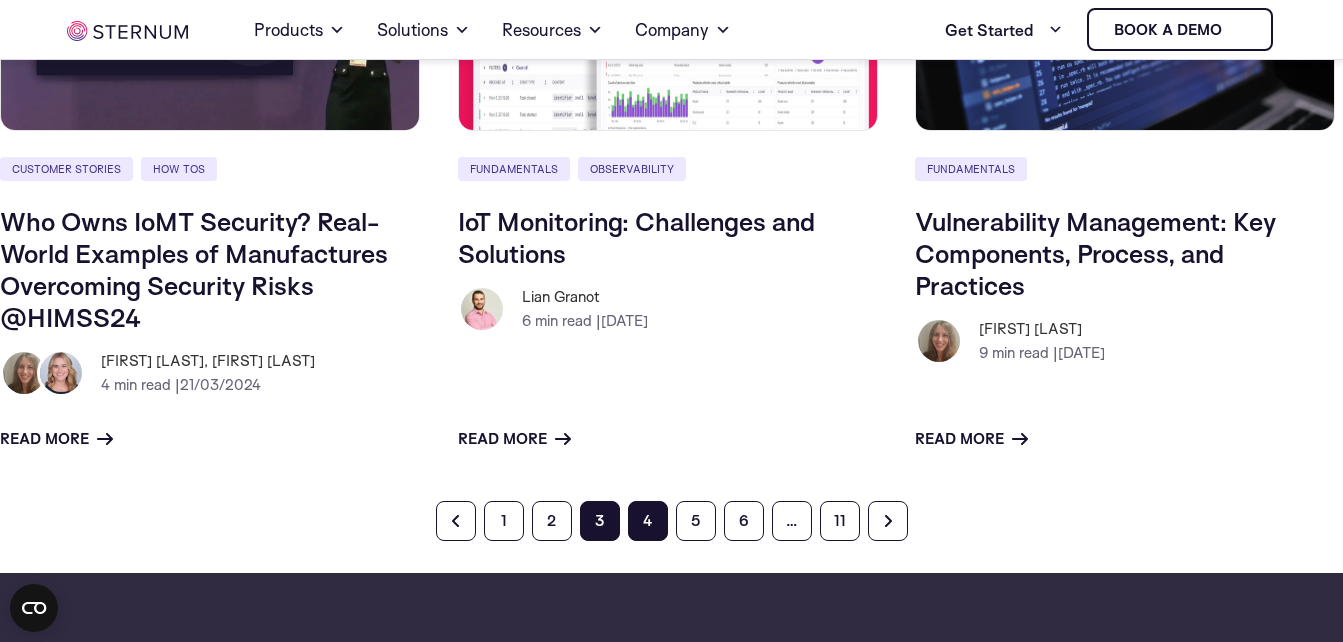 click on "3" at bounding box center [600, 521] 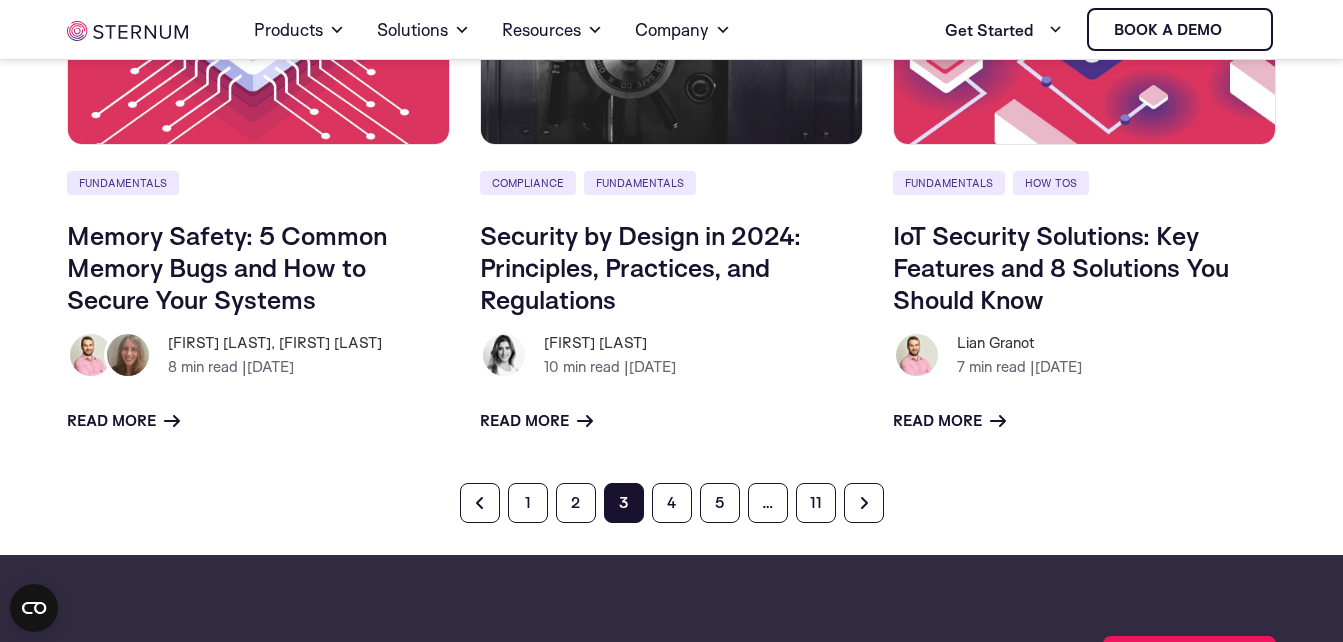 scroll, scrollTop: 1666, scrollLeft: 0, axis: vertical 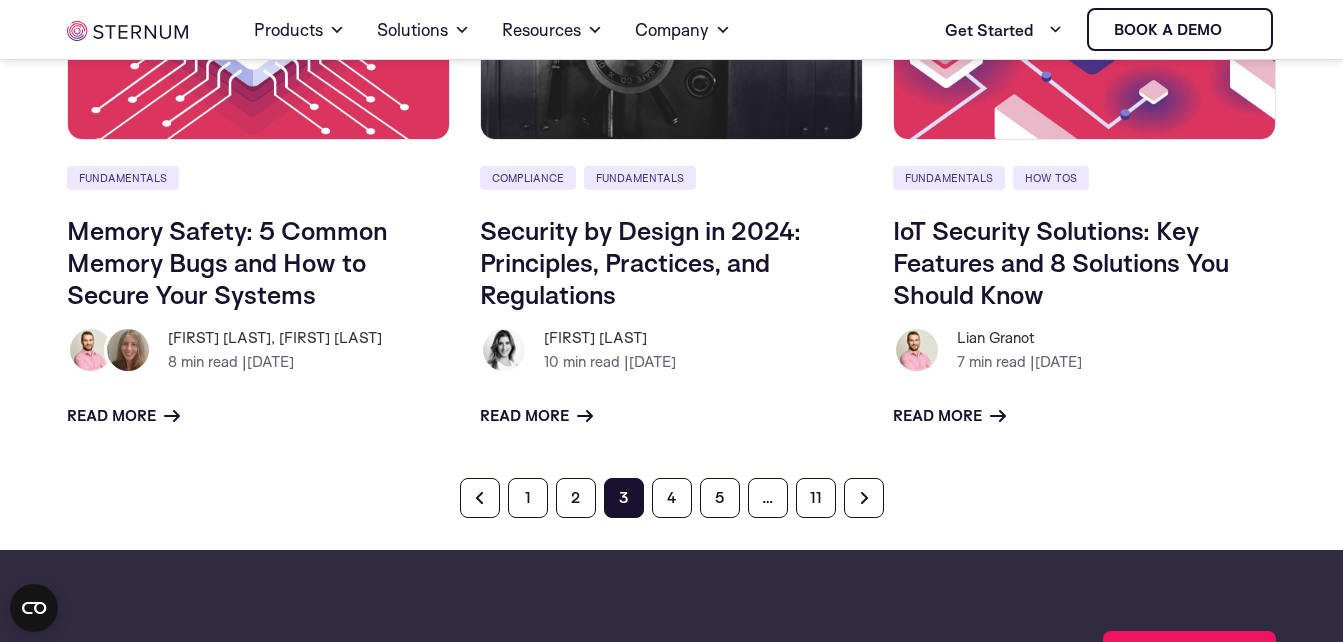 click on "2" at bounding box center [576, 498] 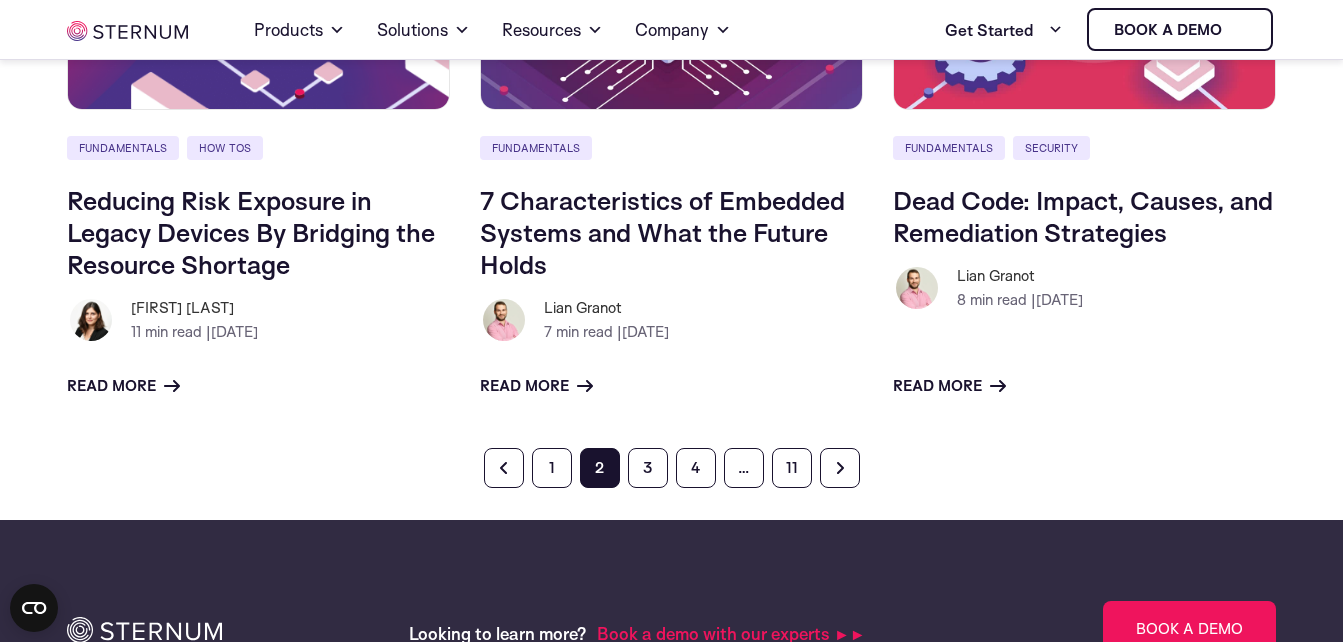 scroll, scrollTop: 1666, scrollLeft: 0, axis: vertical 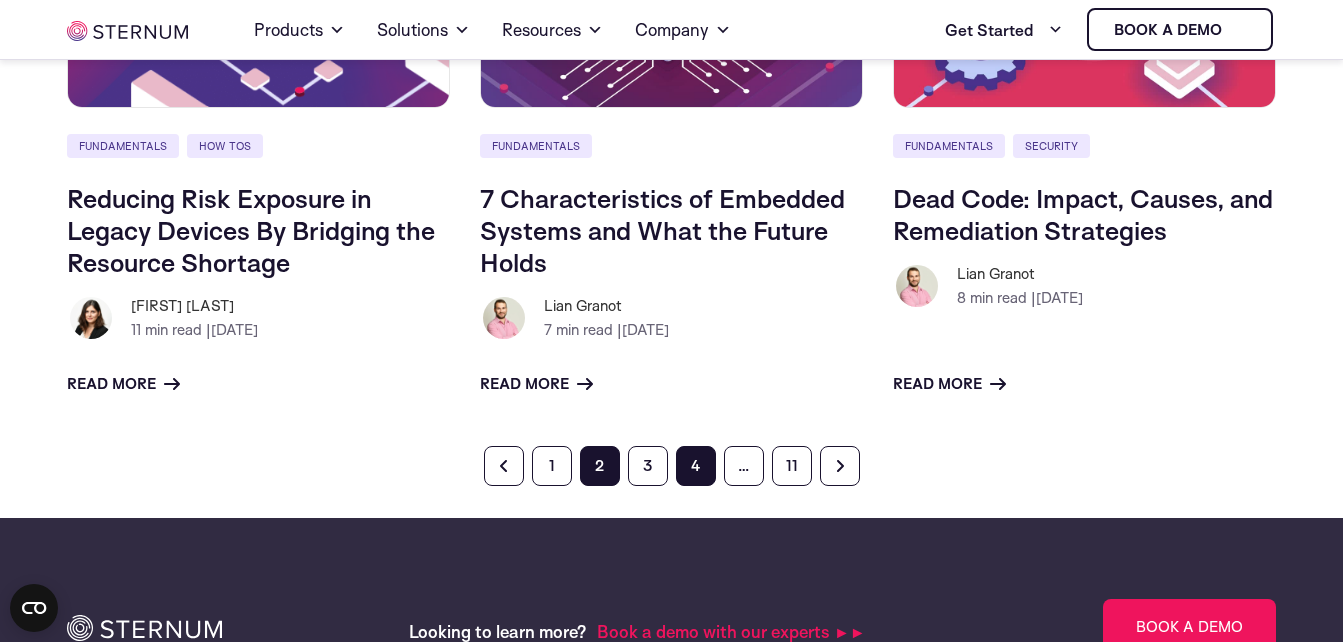 click on "4" at bounding box center [696, 466] 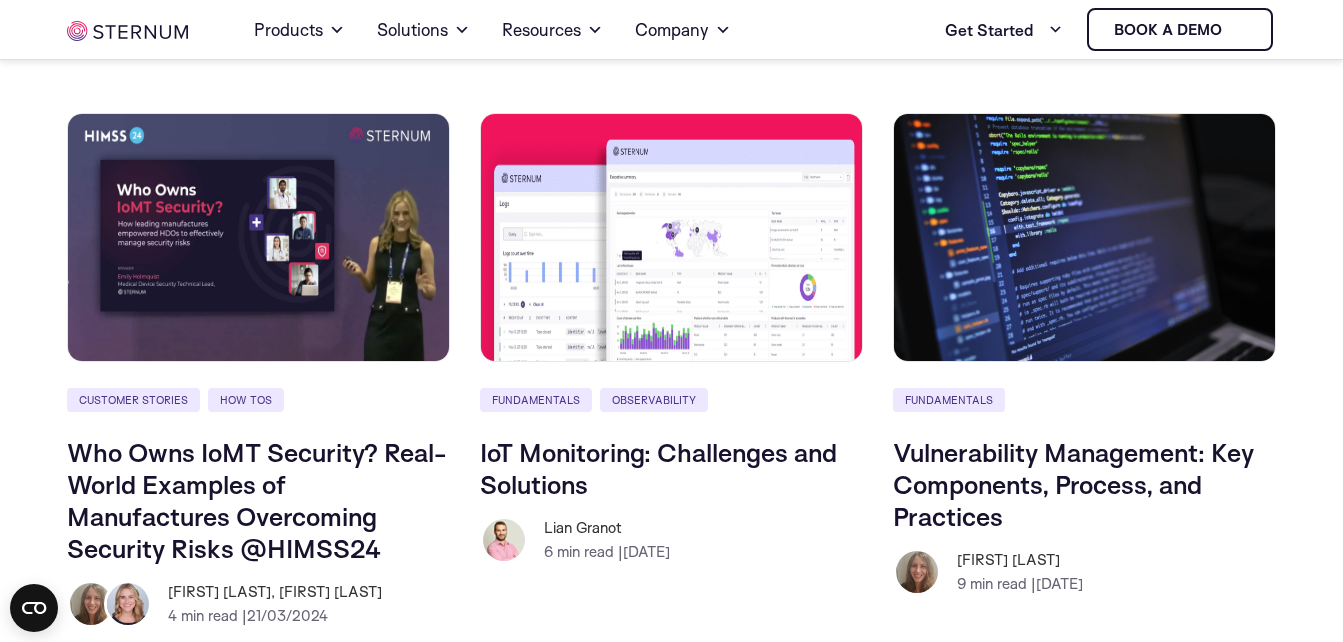 scroll, scrollTop: 1784, scrollLeft: 0, axis: vertical 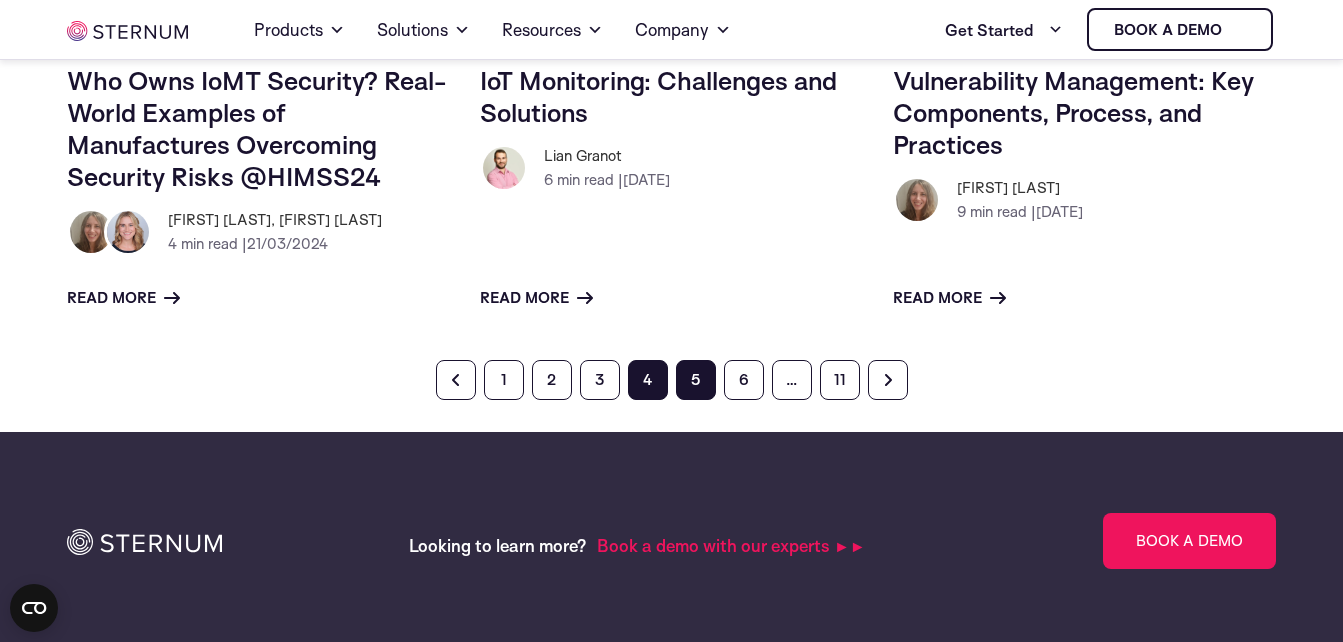 click on "5" at bounding box center [696, 380] 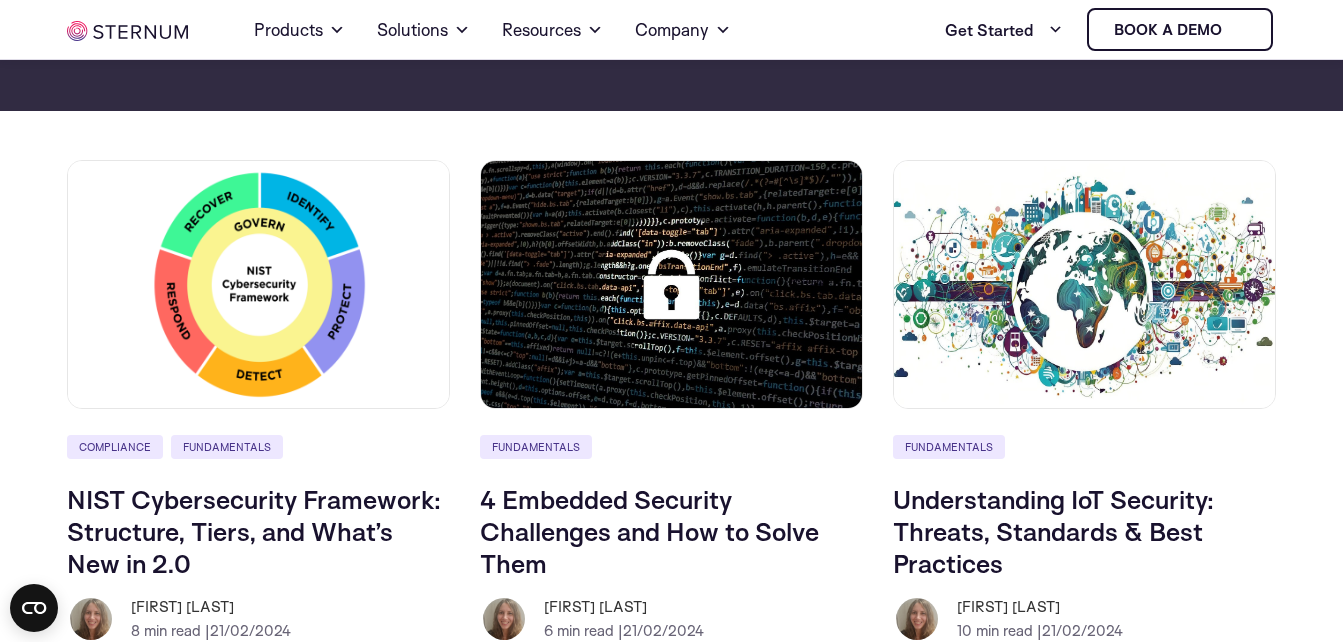 scroll, scrollTop: 230, scrollLeft: 0, axis: vertical 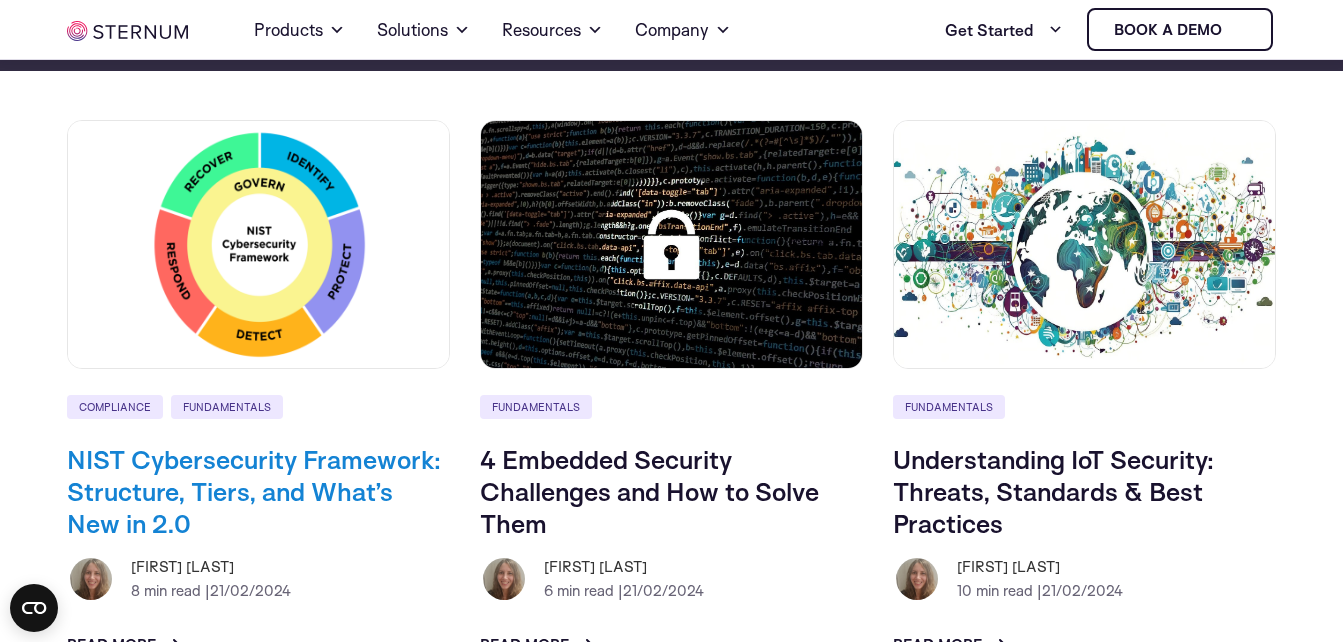 click on "NIST Cybersecurity Framework: Structure, Tiers, and What’s New in 2.0" at bounding box center [254, 491] 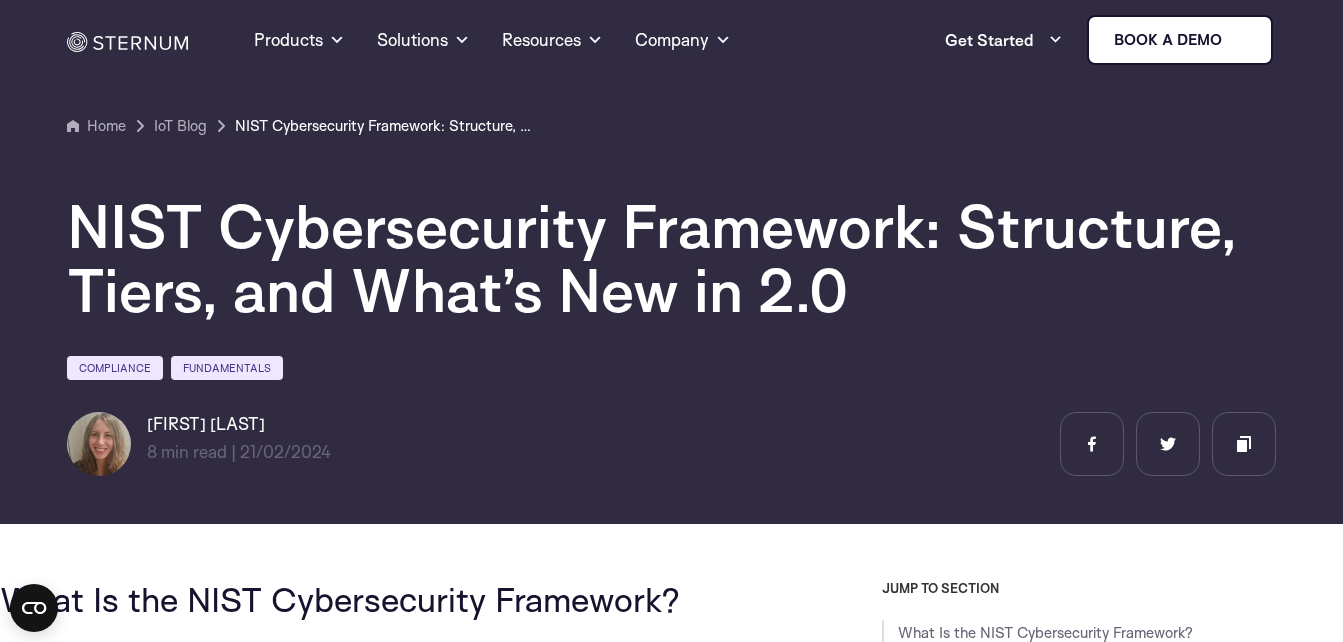 scroll, scrollTop: 0, scrollLeft: 0, axis: both 